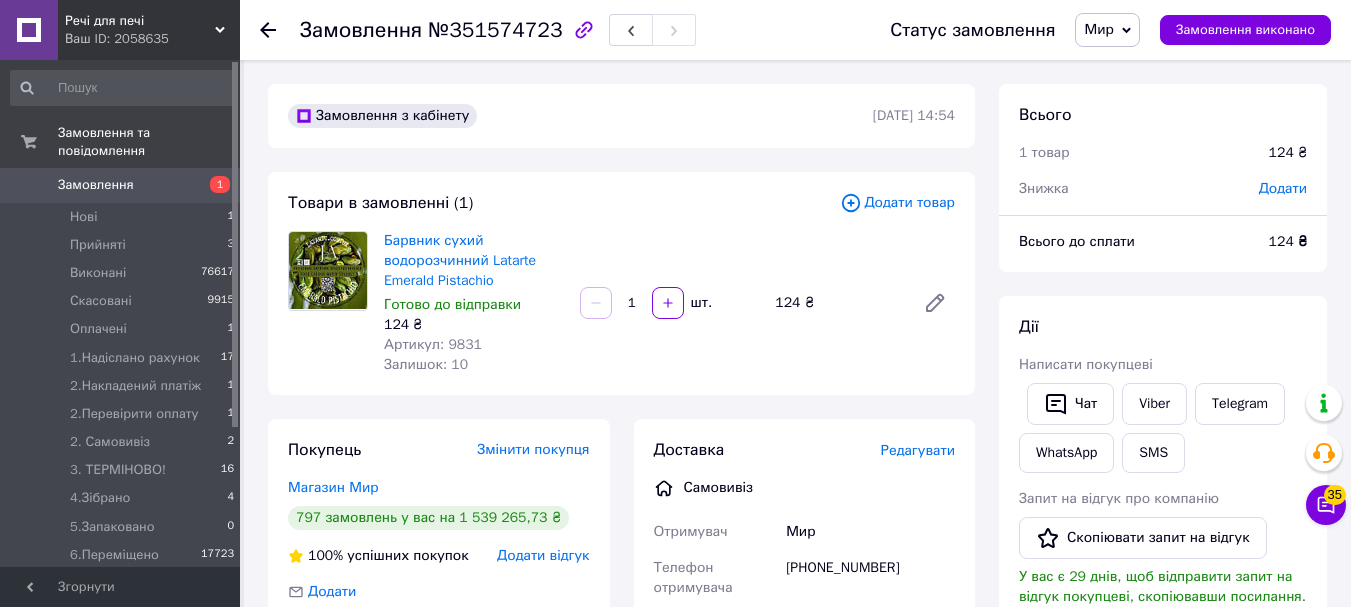 scroll, scrollTop: 0, scrollLeft: 0, axis: both 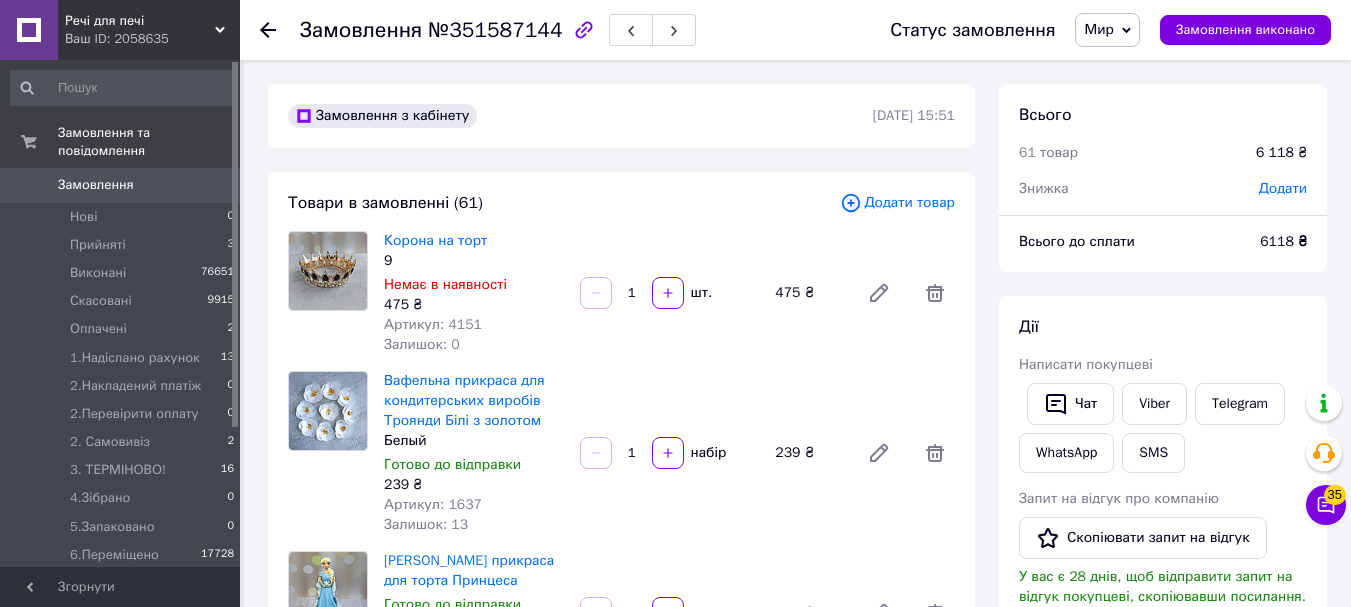 click on "Додати товар" at bounding box center [897, 203] 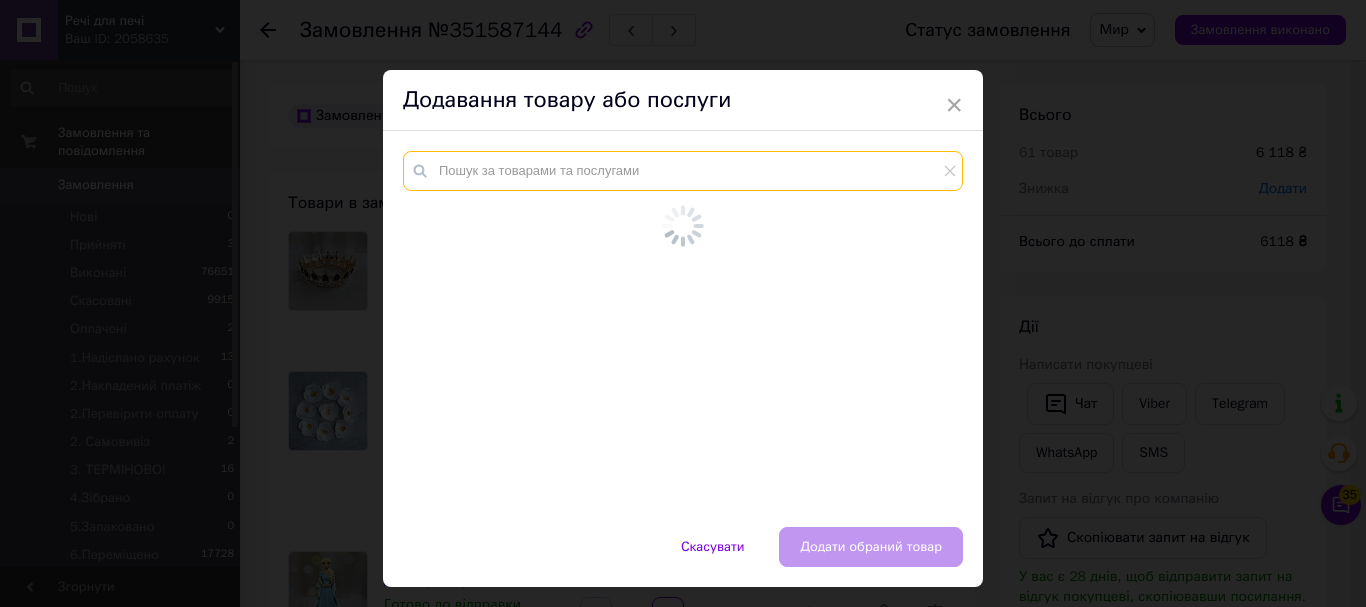 click at bounding box center (683, 171) 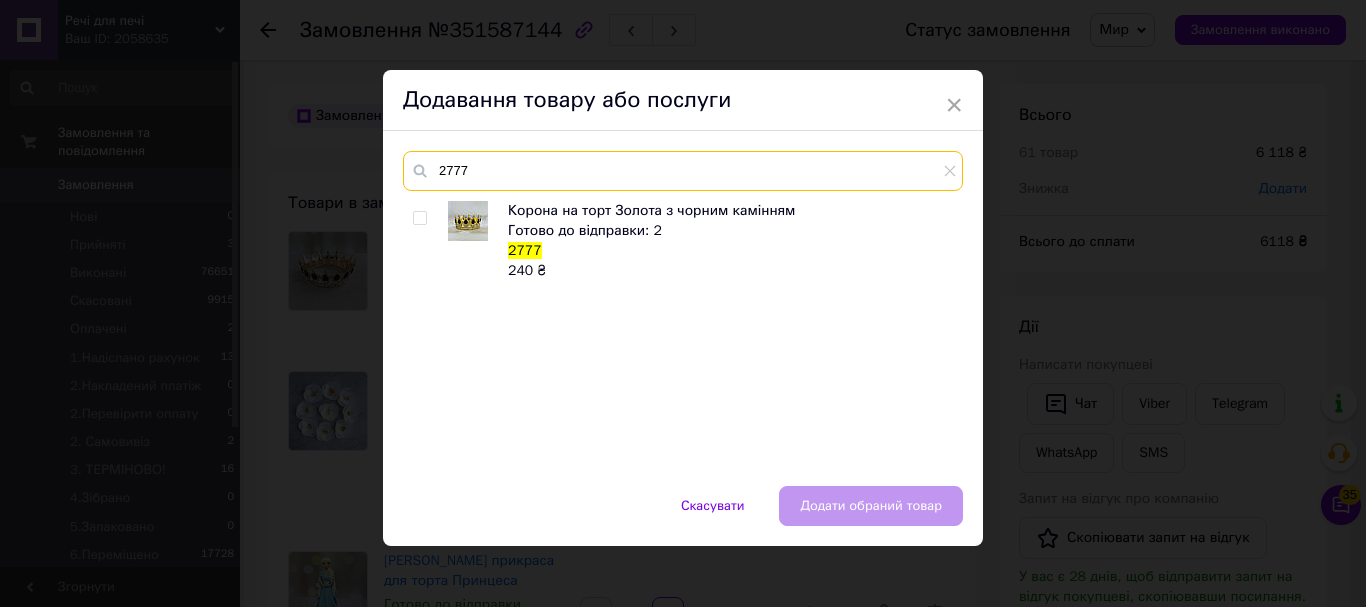 type on "2777" 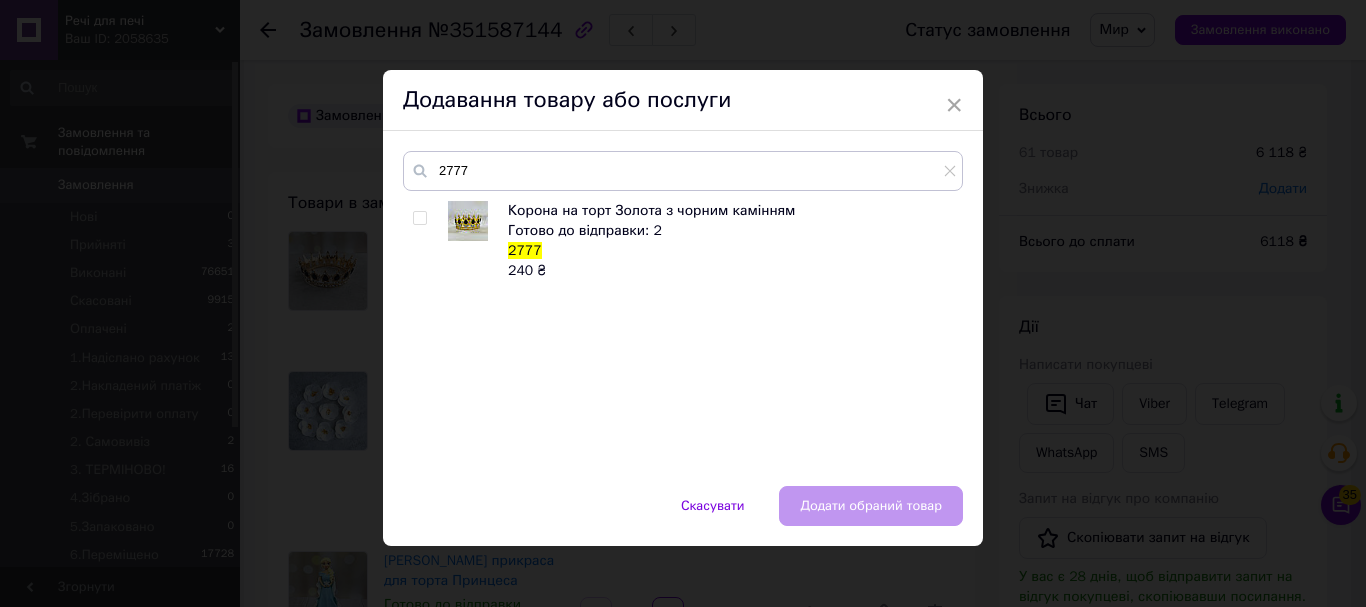 click at bounding box center [419, 218] 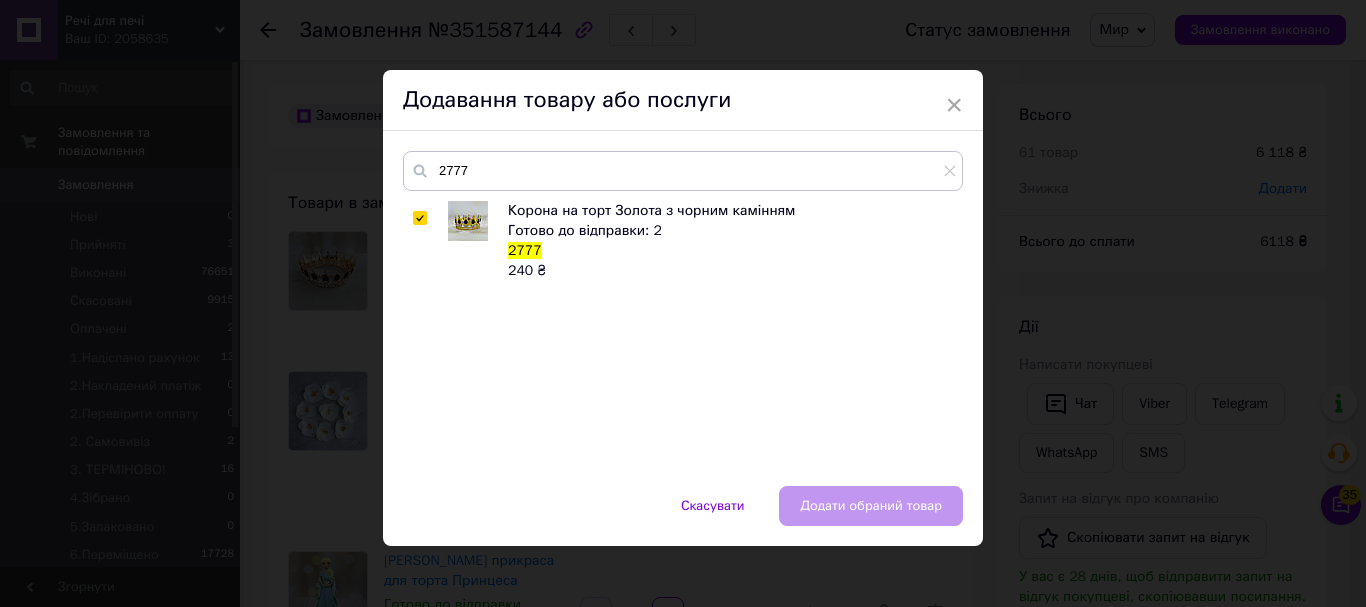 checkbox on "true" 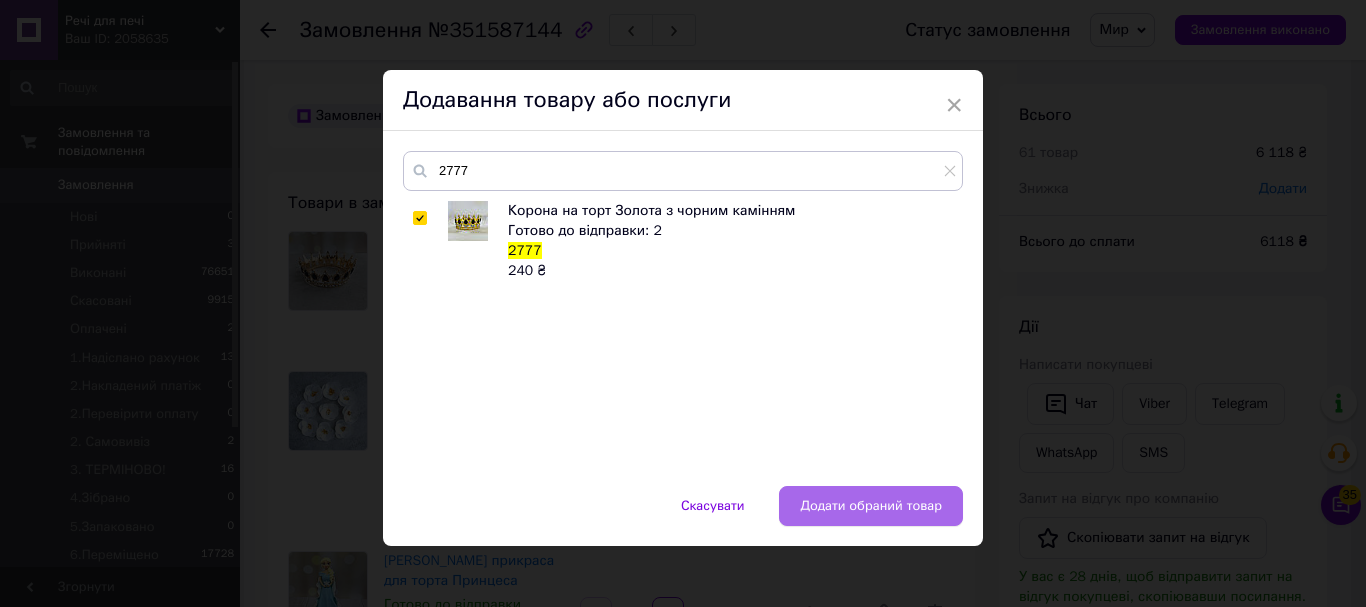 click on "Додати обраний товар" at bounding box center [871, 506] 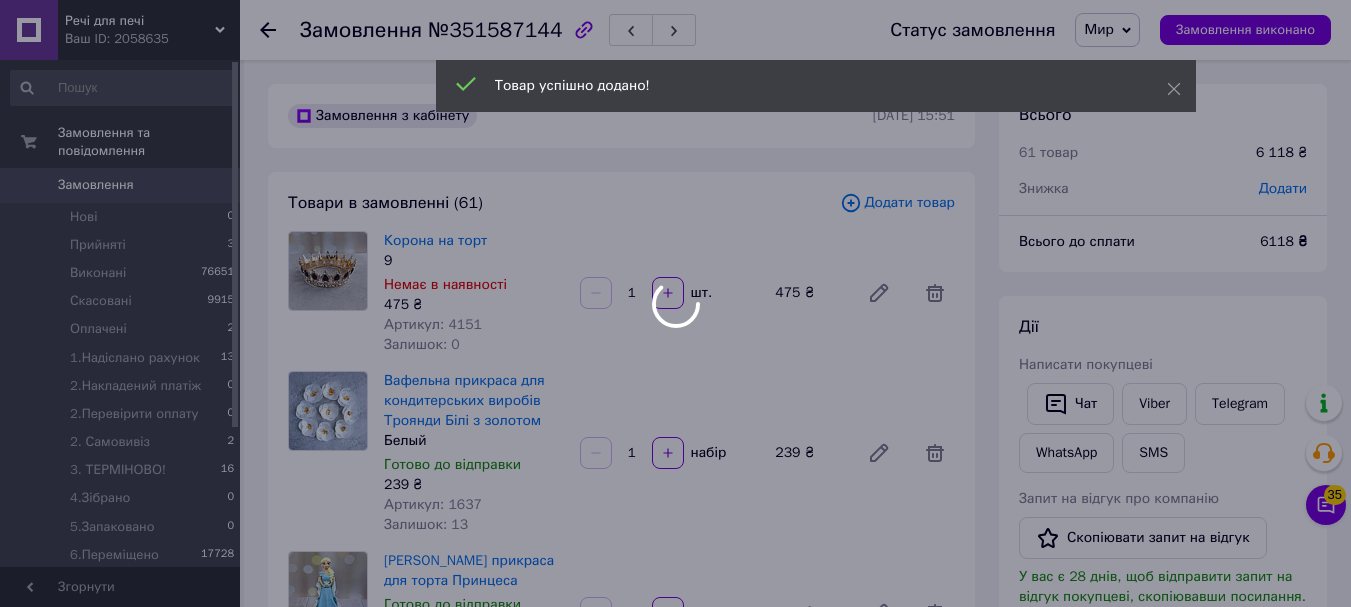 type on "10" 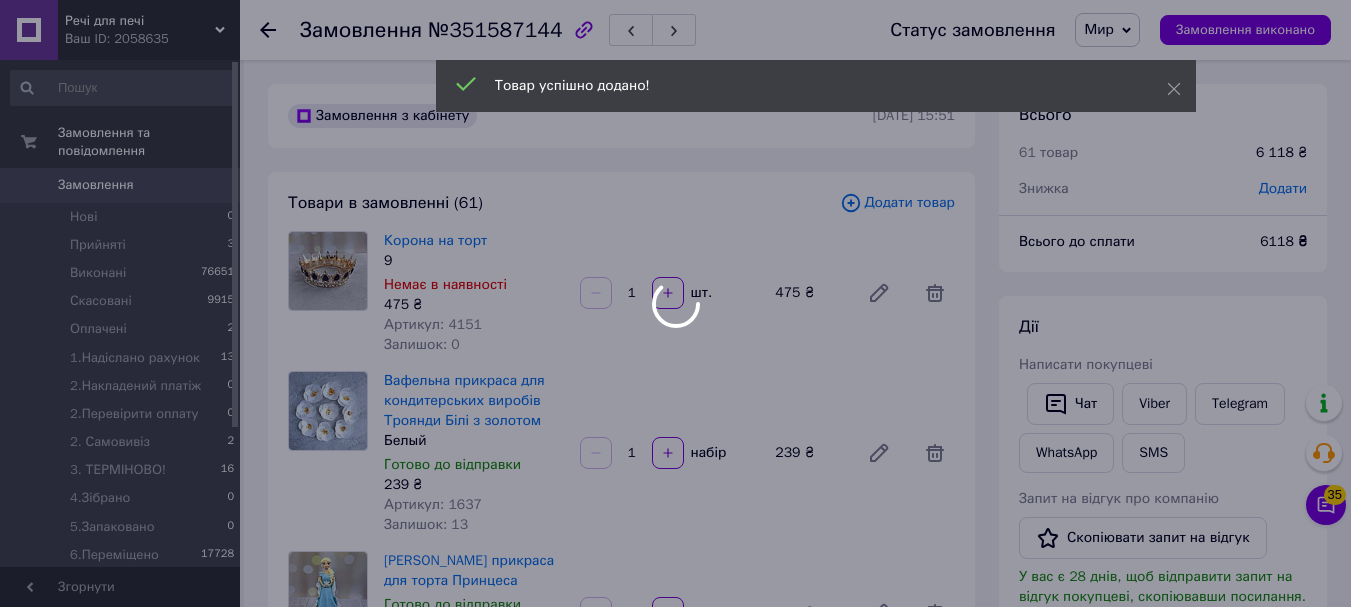 type on "2" 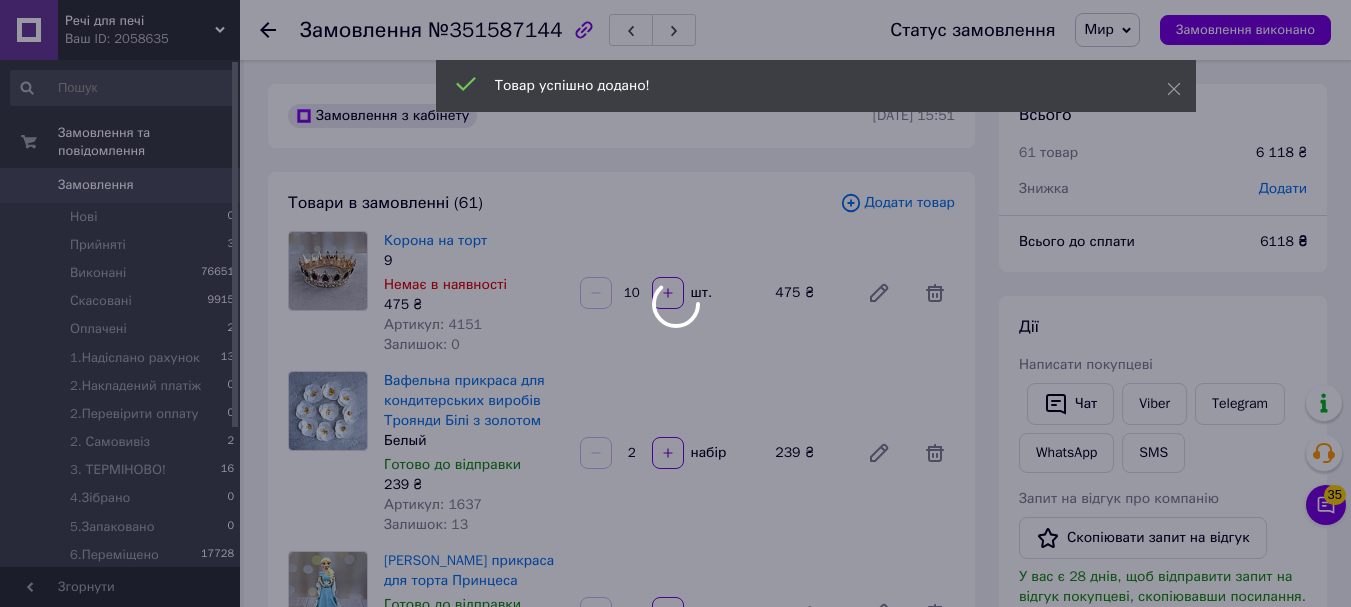 type on "2" 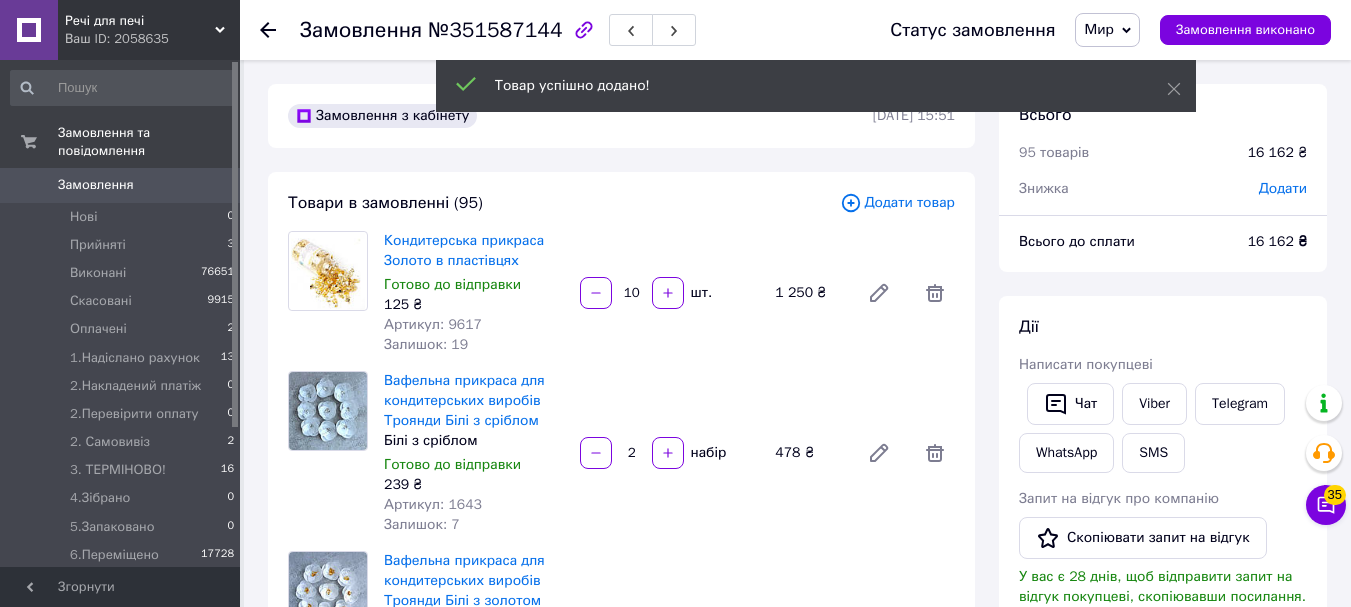 scroll, scrollTop: 4752, scrollLeft: 0, axis: vertical 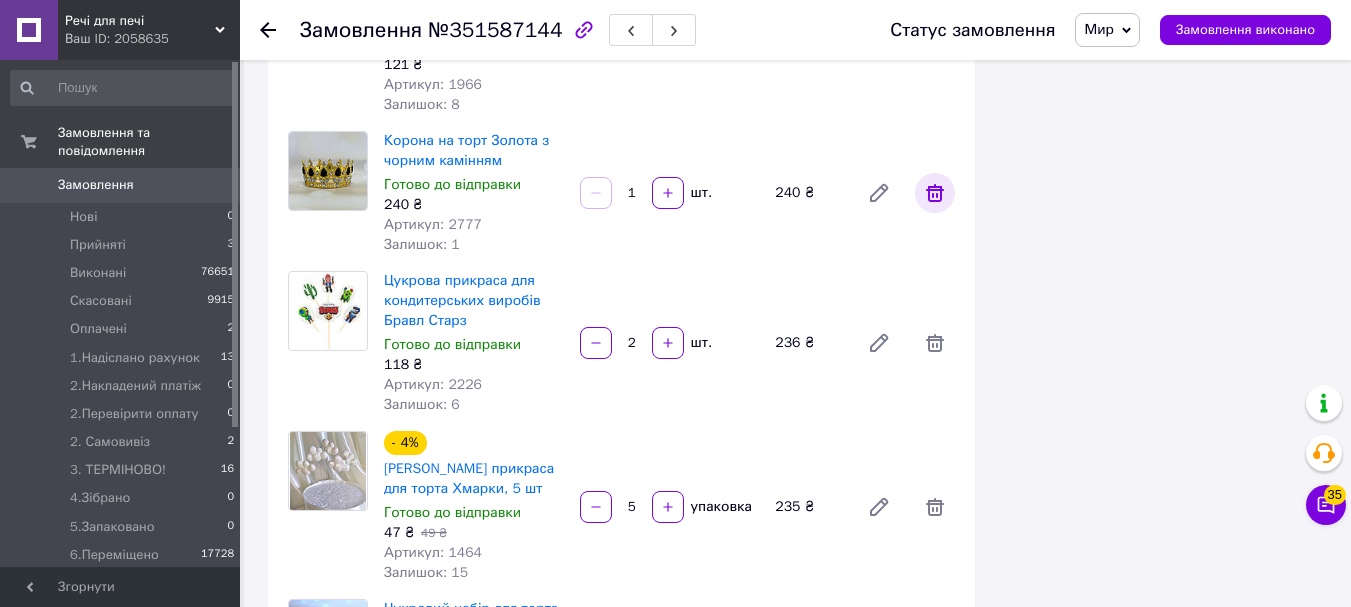 click 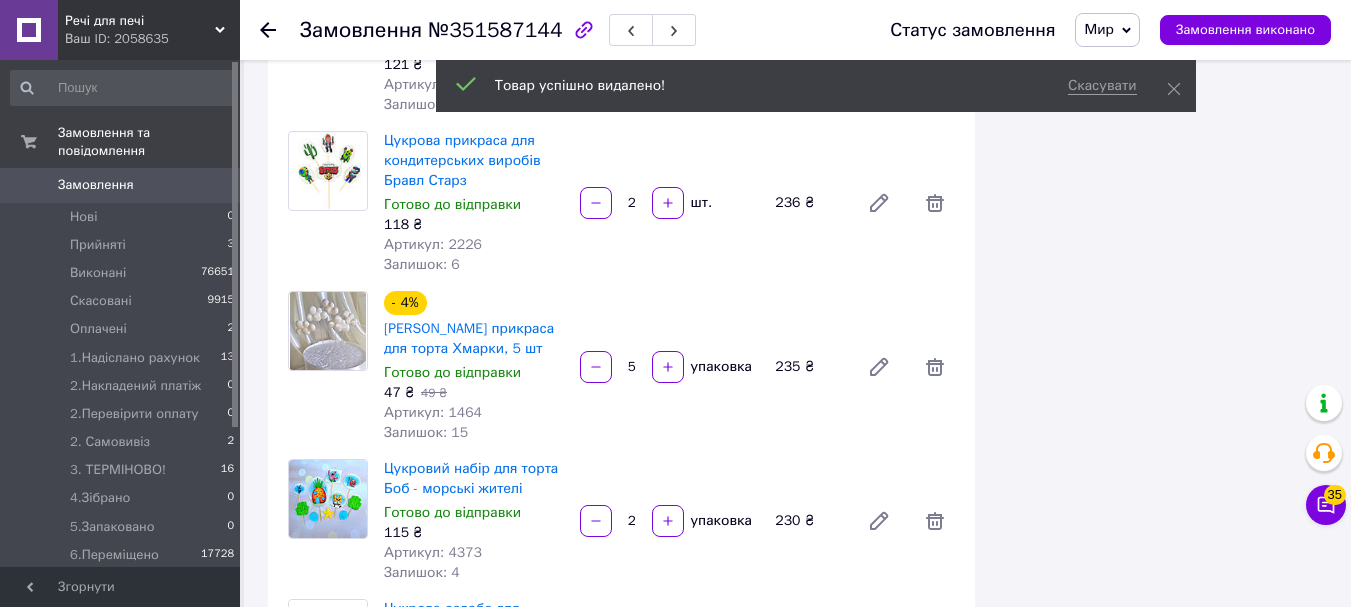 scroll, scrollTop: 4704, scrollLeft: 0, axis: vertical 